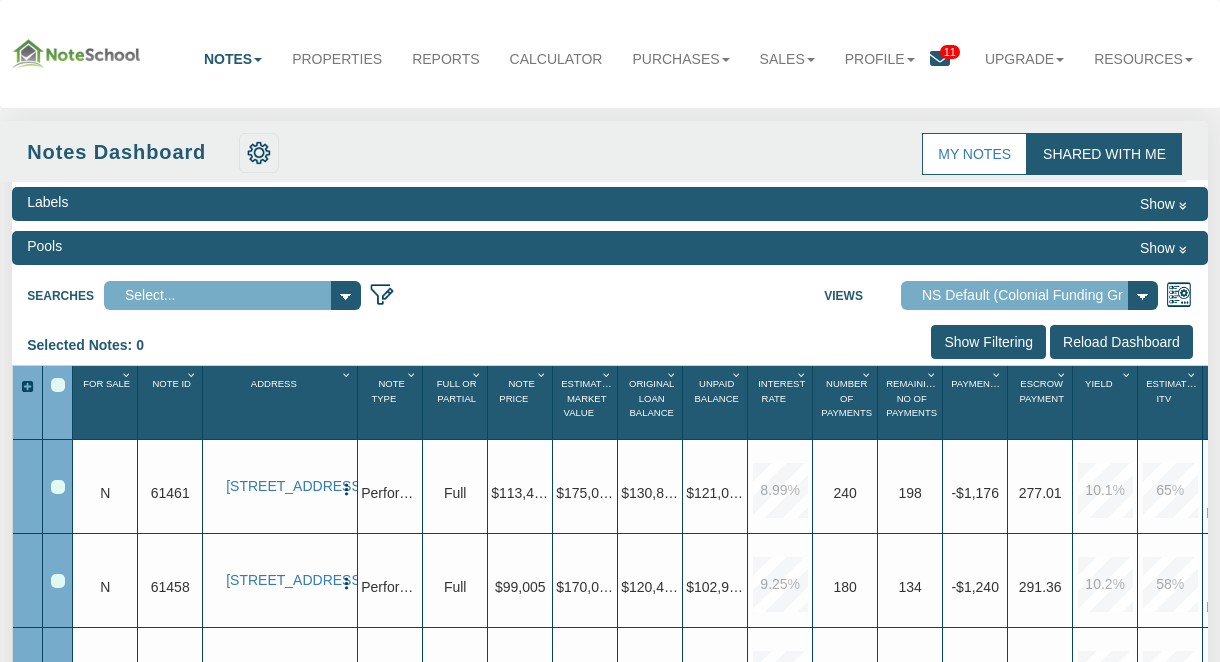 scroll, scrollTop: 356, scrollLeft: 0, axis: vertical 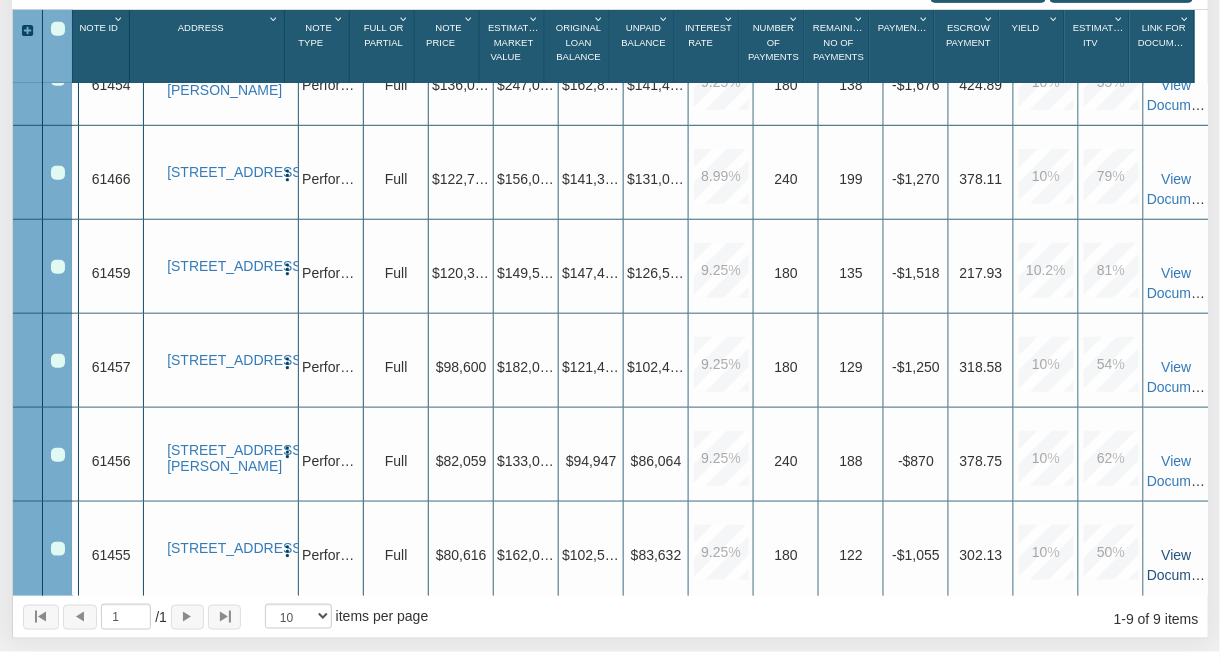 click on "View Documents" at bounding box center (1182, 565) 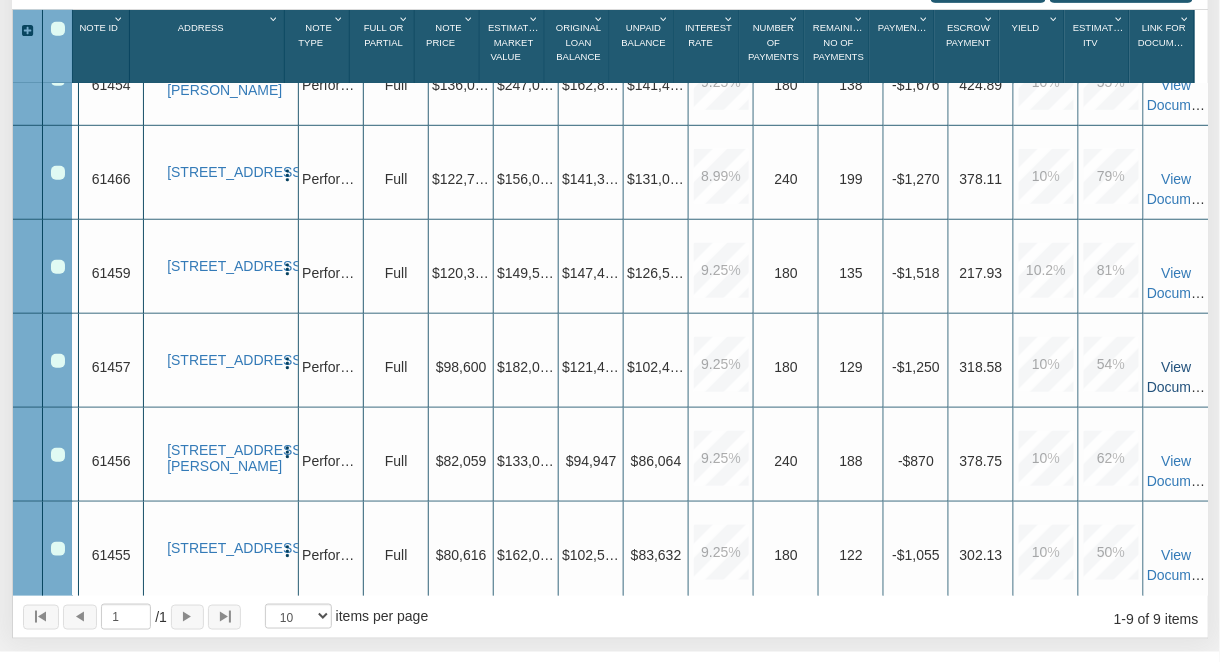 click on "View Documents" at bounding box center (1182, 377) 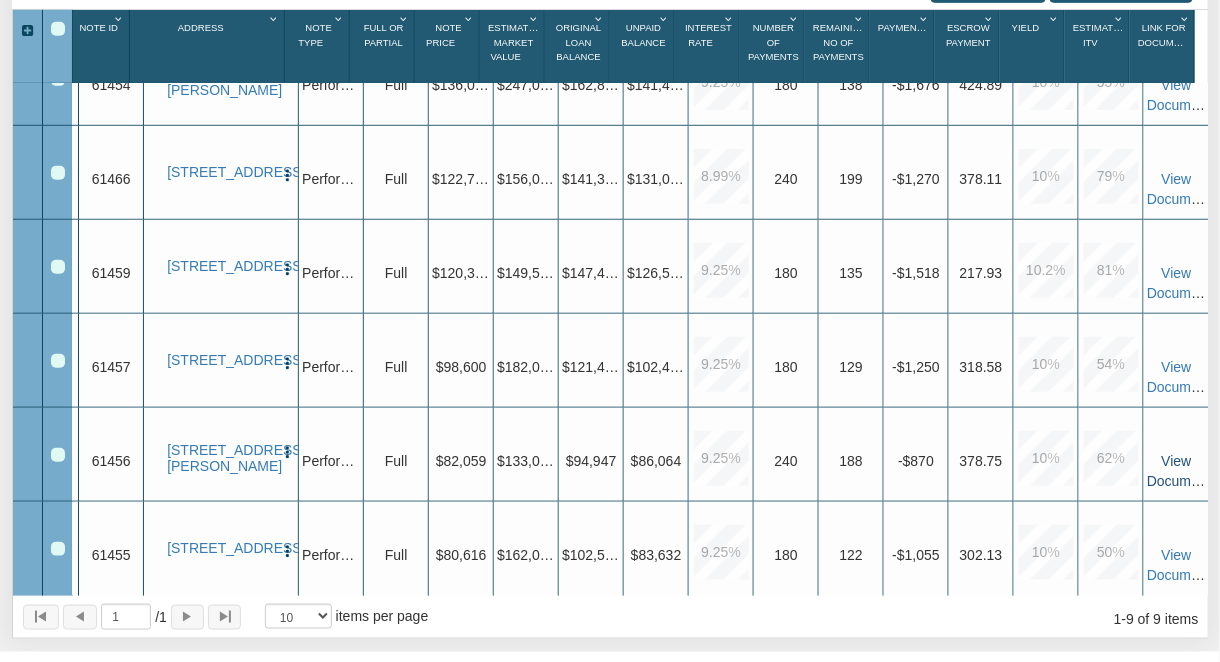click on "View Documents" at bounding box center [1182, 471] 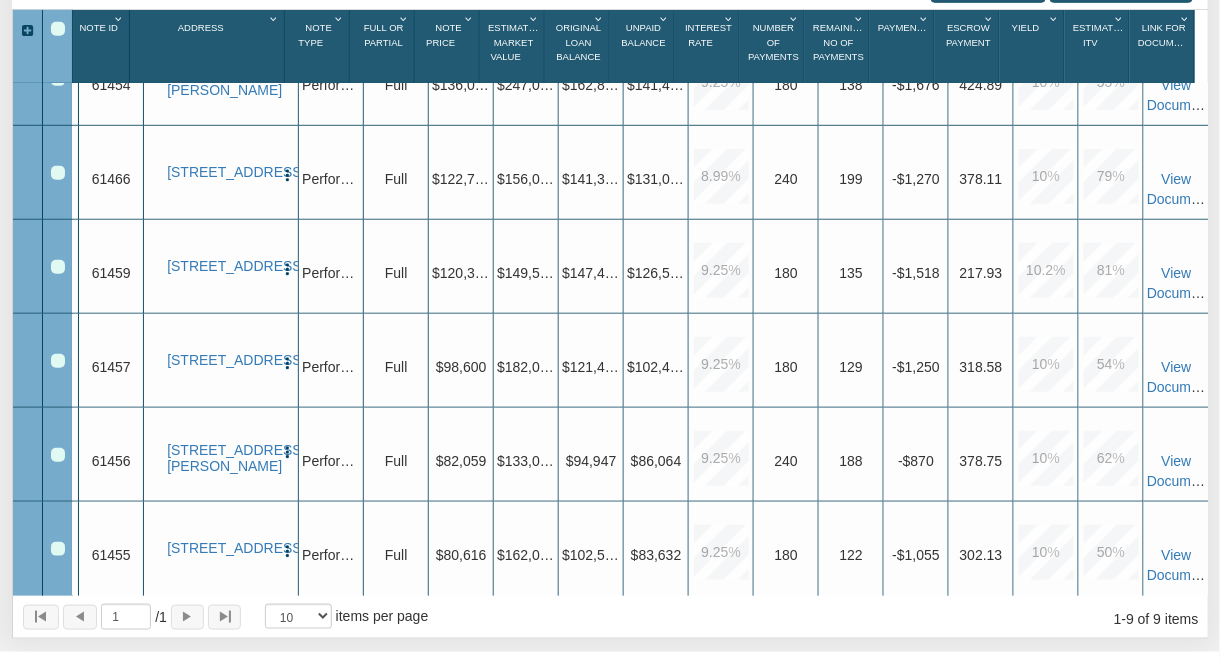 click on "View Documents" at bounding box center (1176, 471) 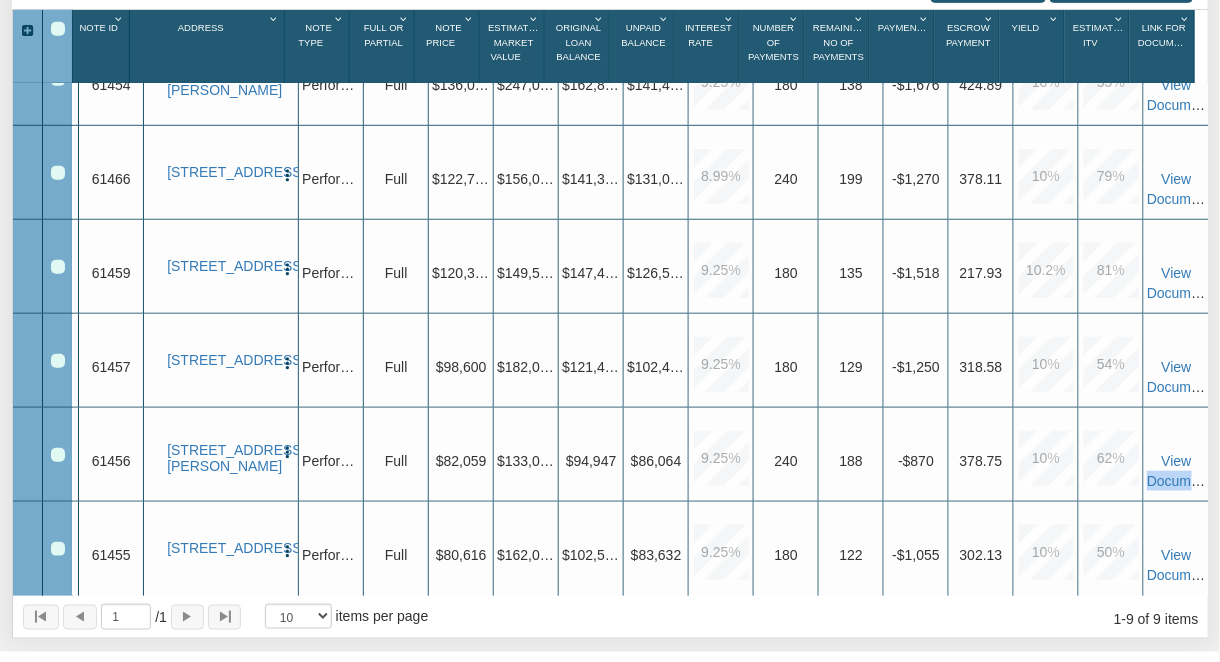 click on "View Documents" at bounding box center [1176, 471] 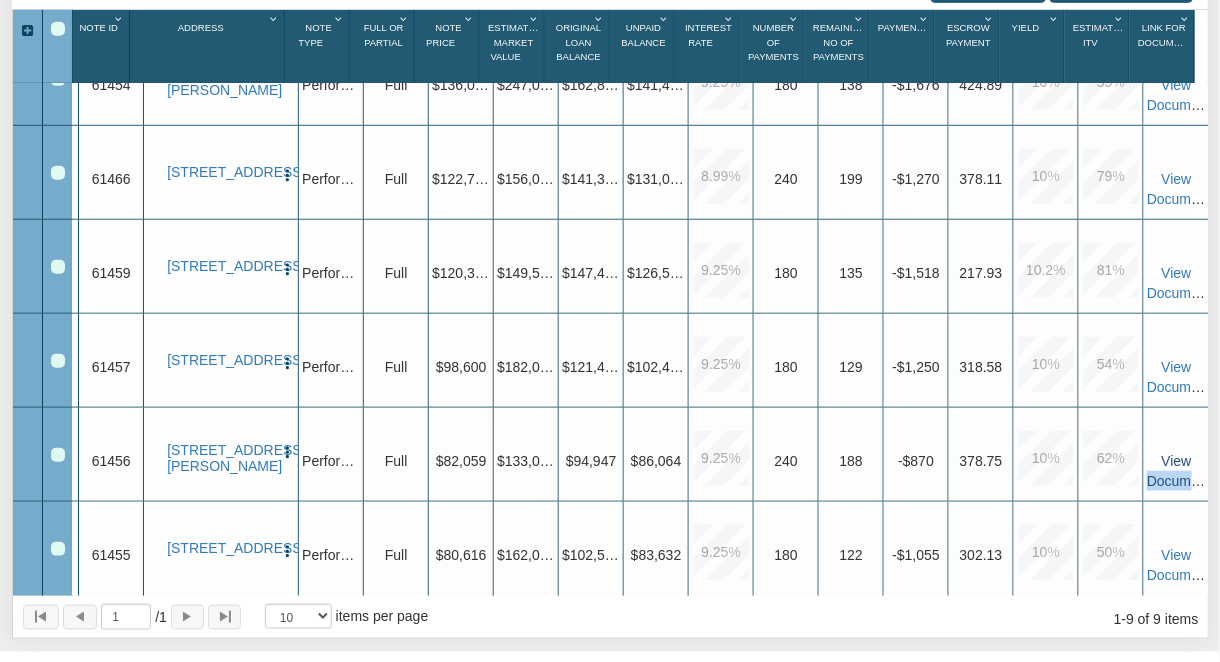 click on "View Documents" at bounding box center (1182, 471) 